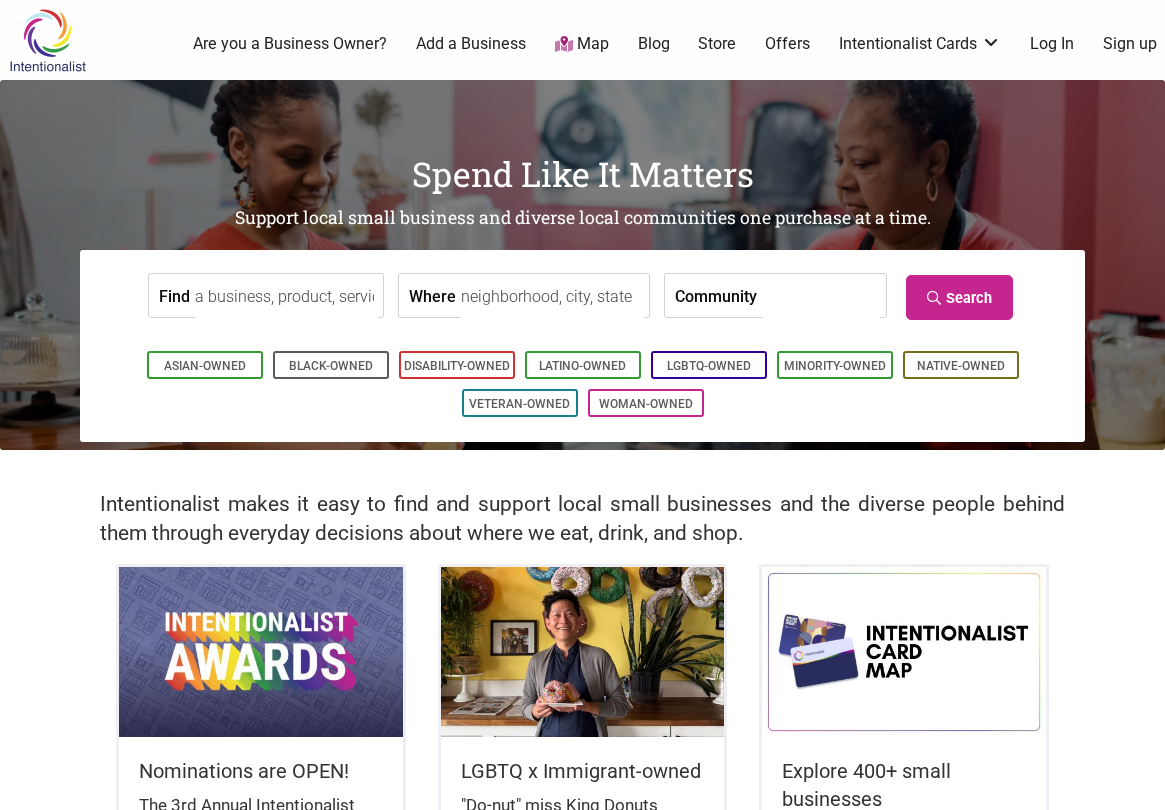 scroll, scrollTop: 0, scrollLeft: 0, axis: both 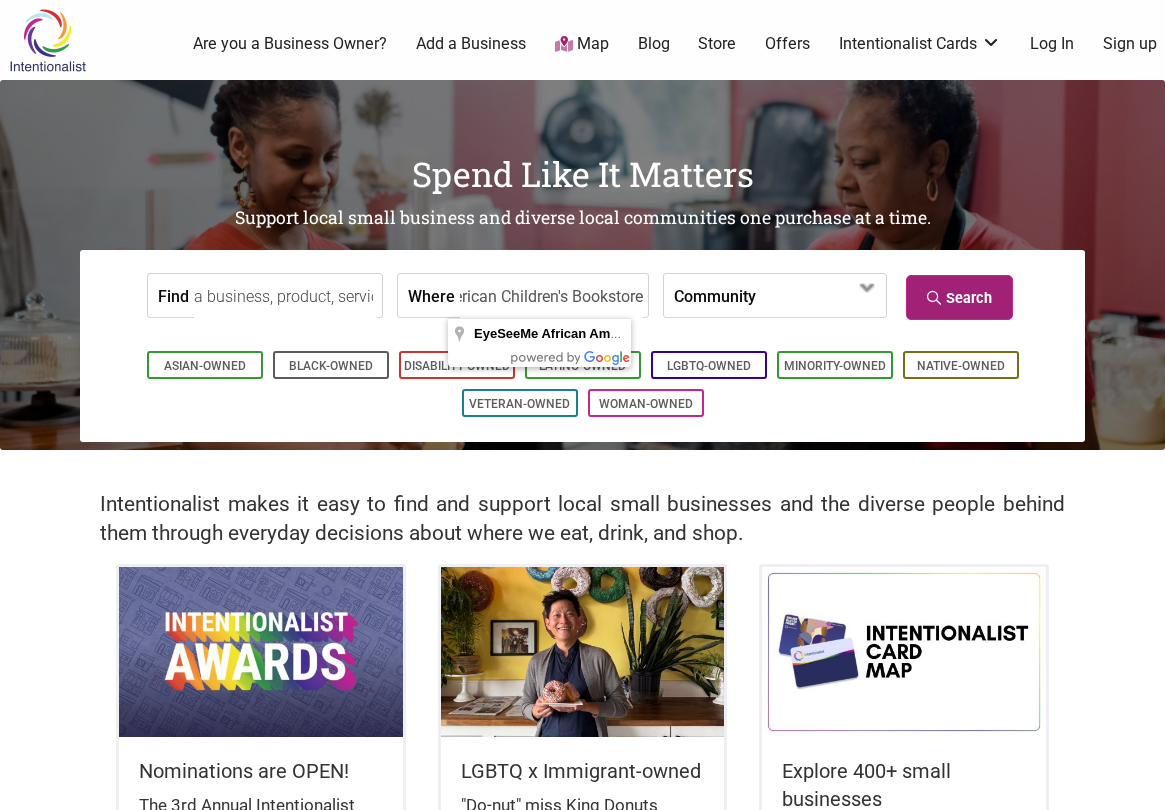 type on "EyeSeeMe African American Children's Bookstore" 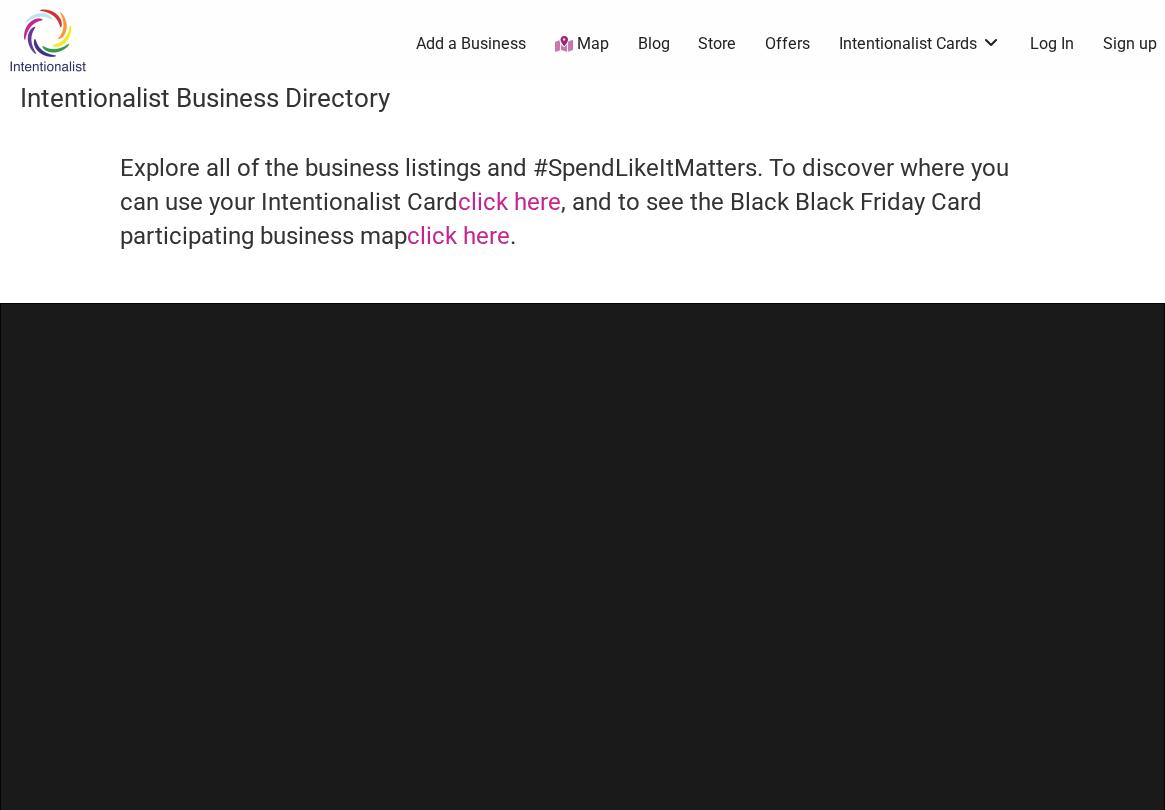 scroll, scrollTop: 0, scrollLeft: 0, axis: both 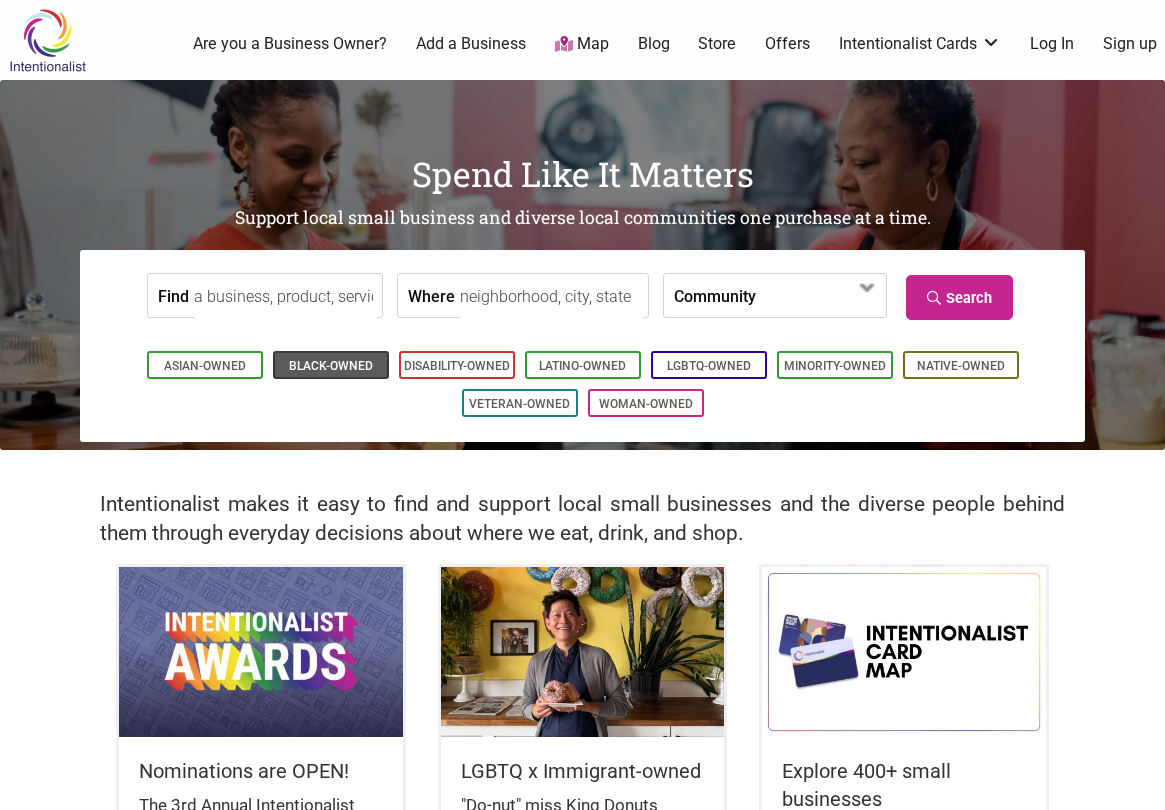 click on "Black-Owned" at bounding box center [331, 366] 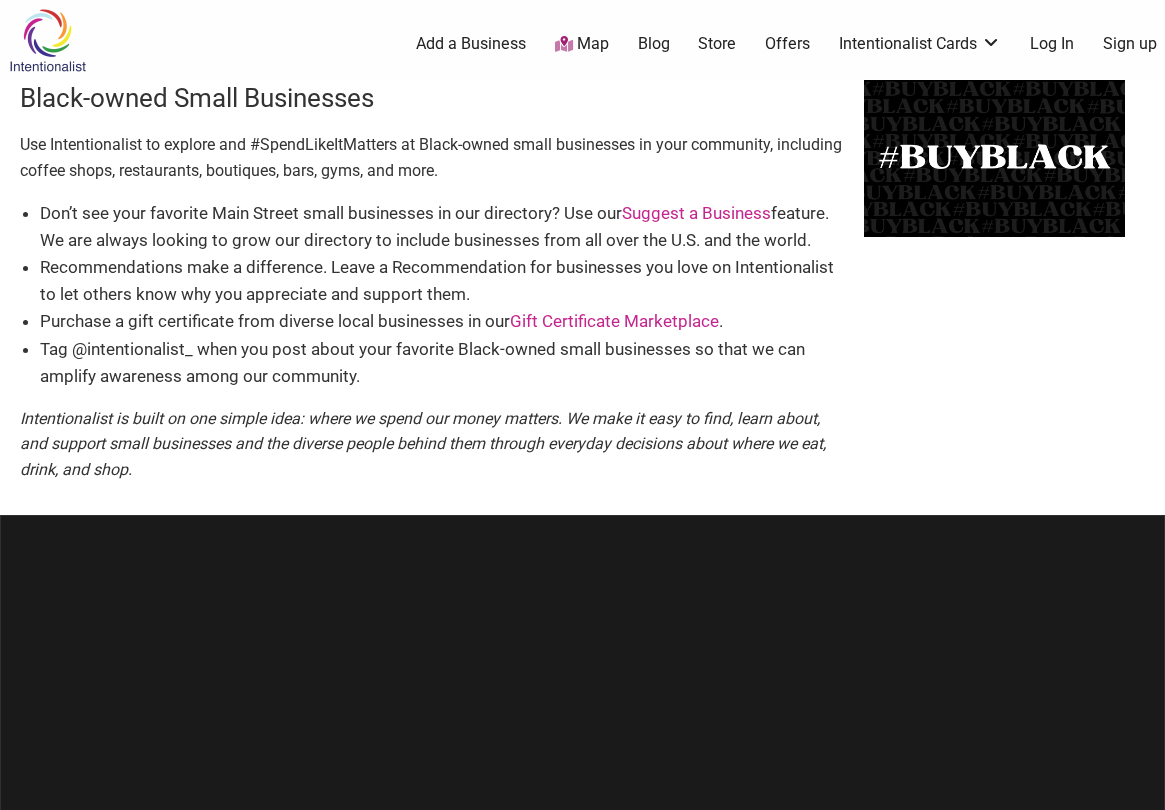 scroll, scrollTop: 0, scrollLeft: 0, axis: both 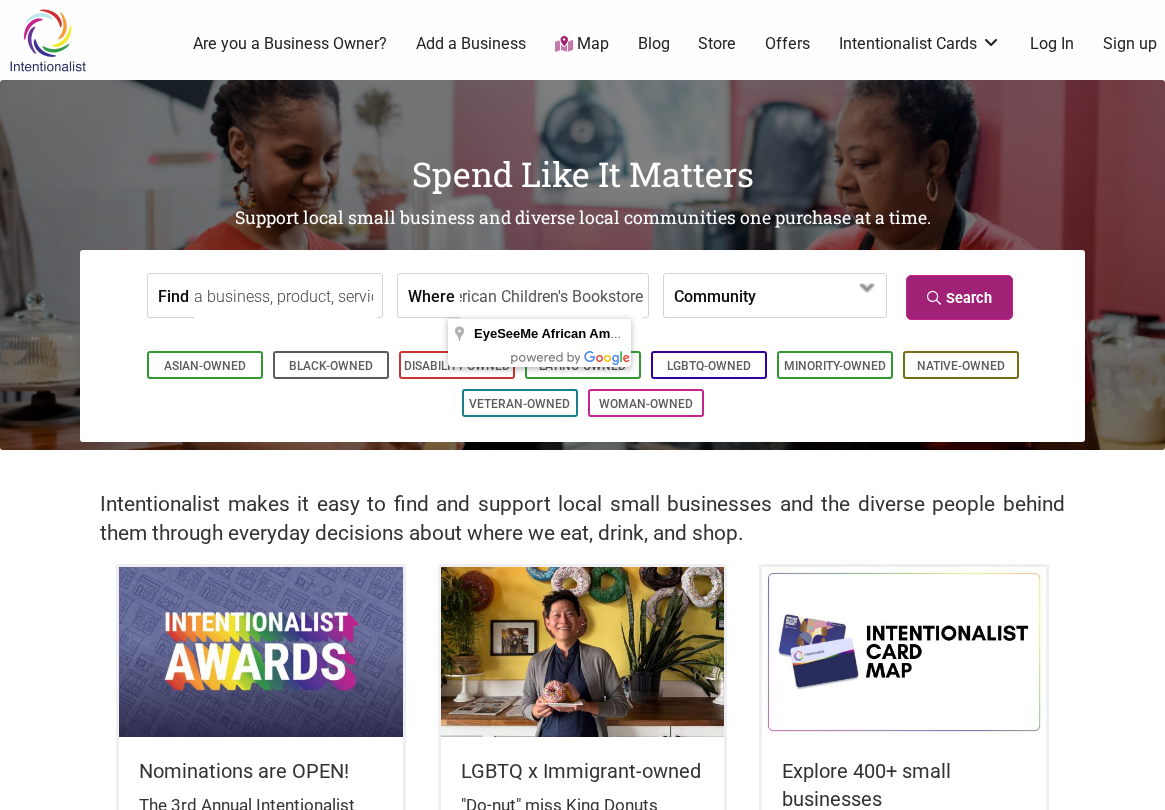 type on "EyeSeeMe African American Children's Bookstore" 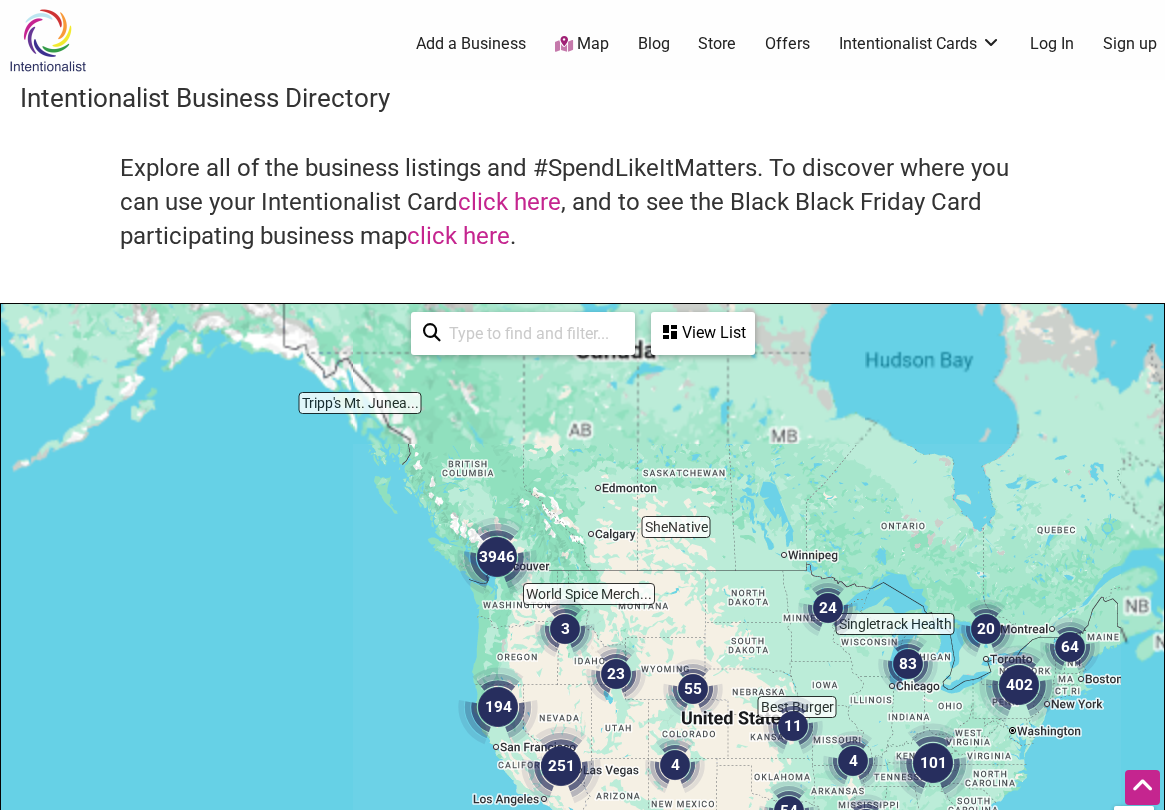 scroll, scrollTop: 600, scrollLeft: 0, axis: vertical 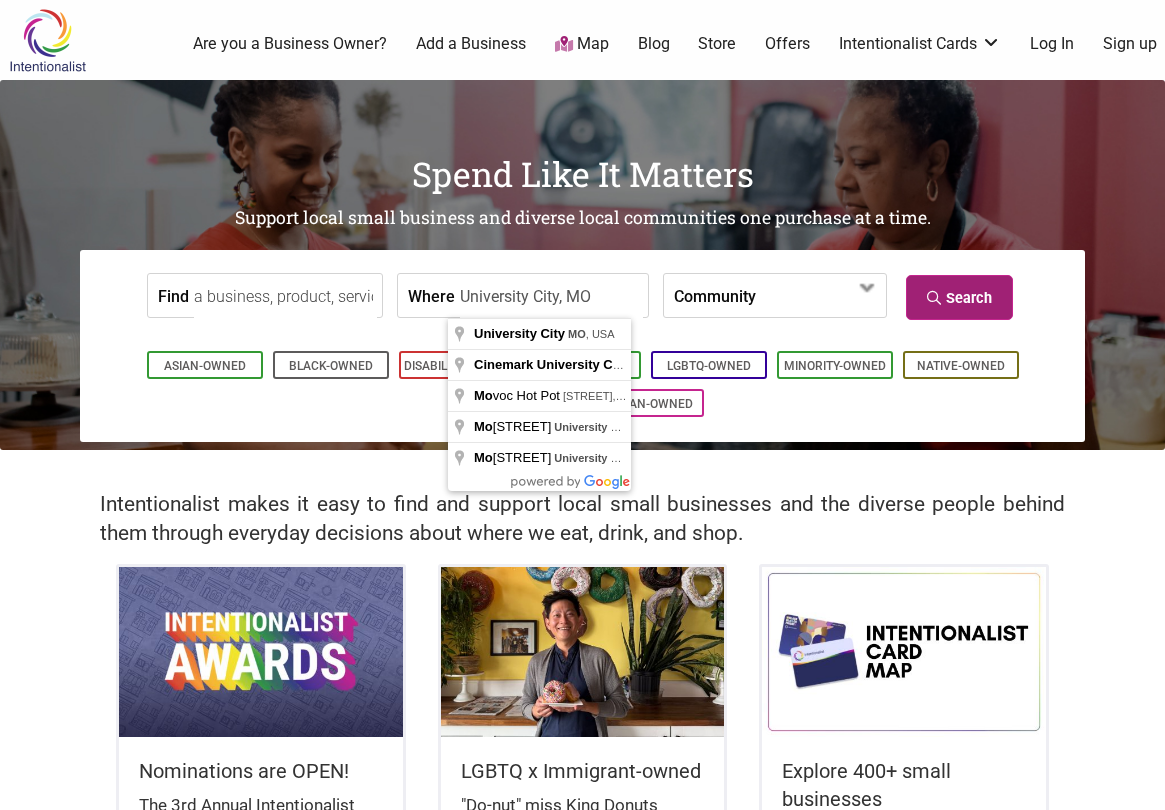 type on "University City, MO" 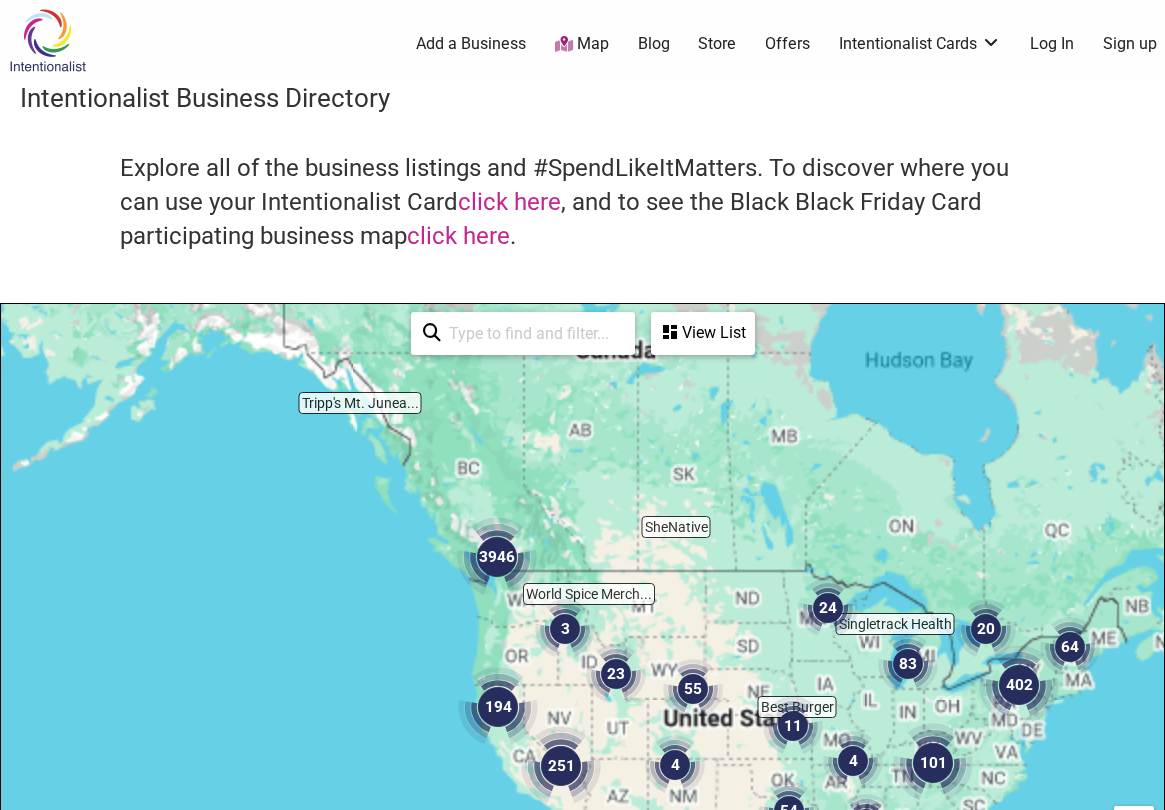 scroll, scrollTop: 600, scrollLeft: 0, axis: vertical 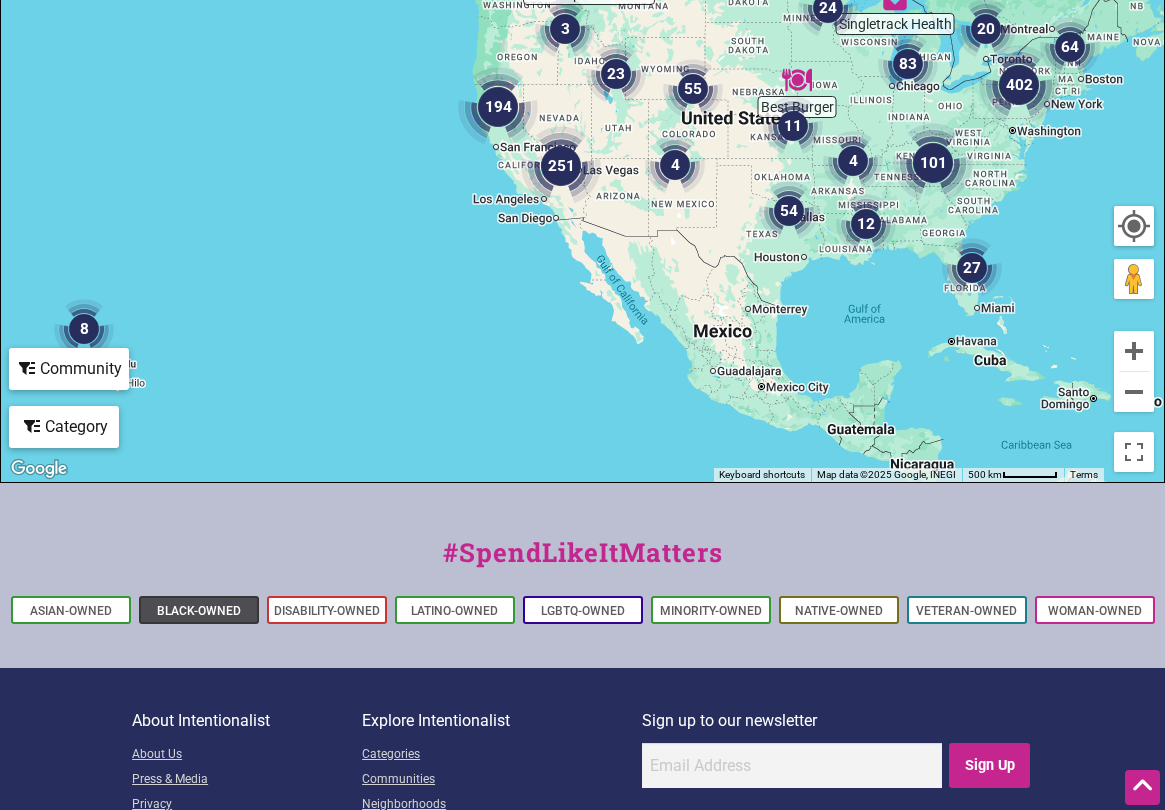 click on "Black-Owned" at bounding box center [199, 611] 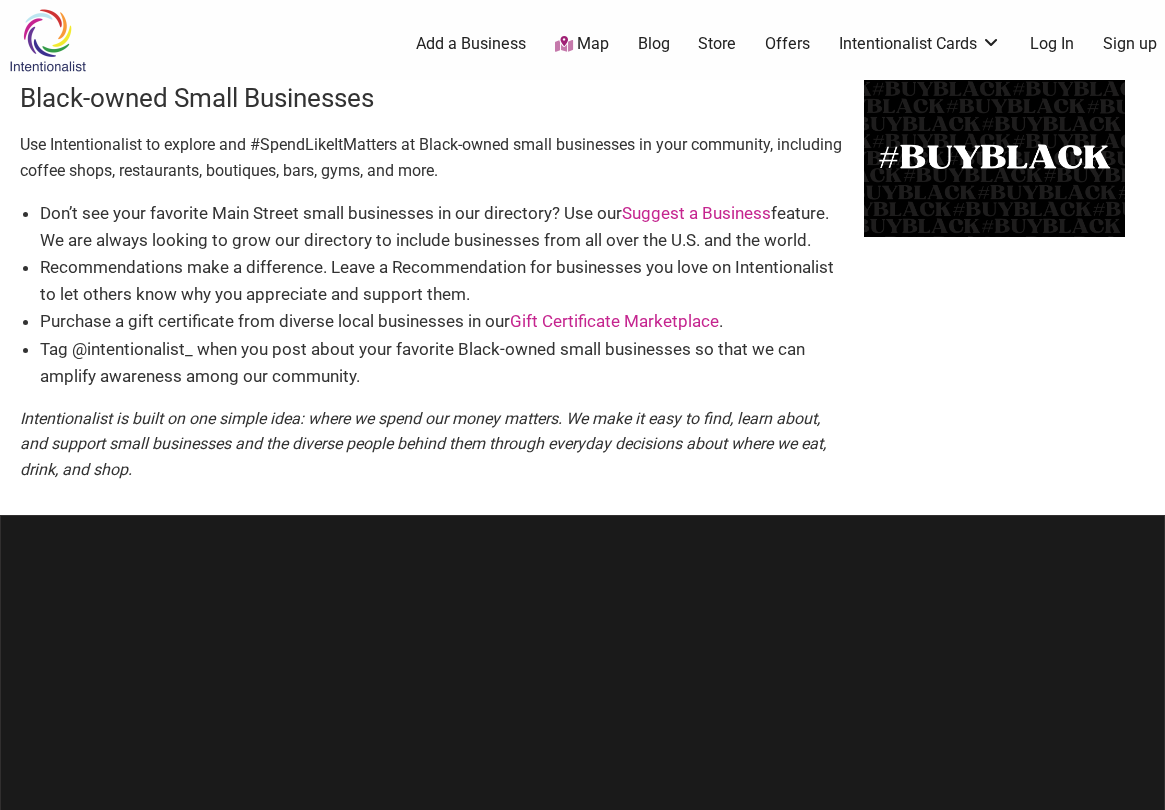scroll, scrollTop: 0, scrollLeft: 0, axis: both 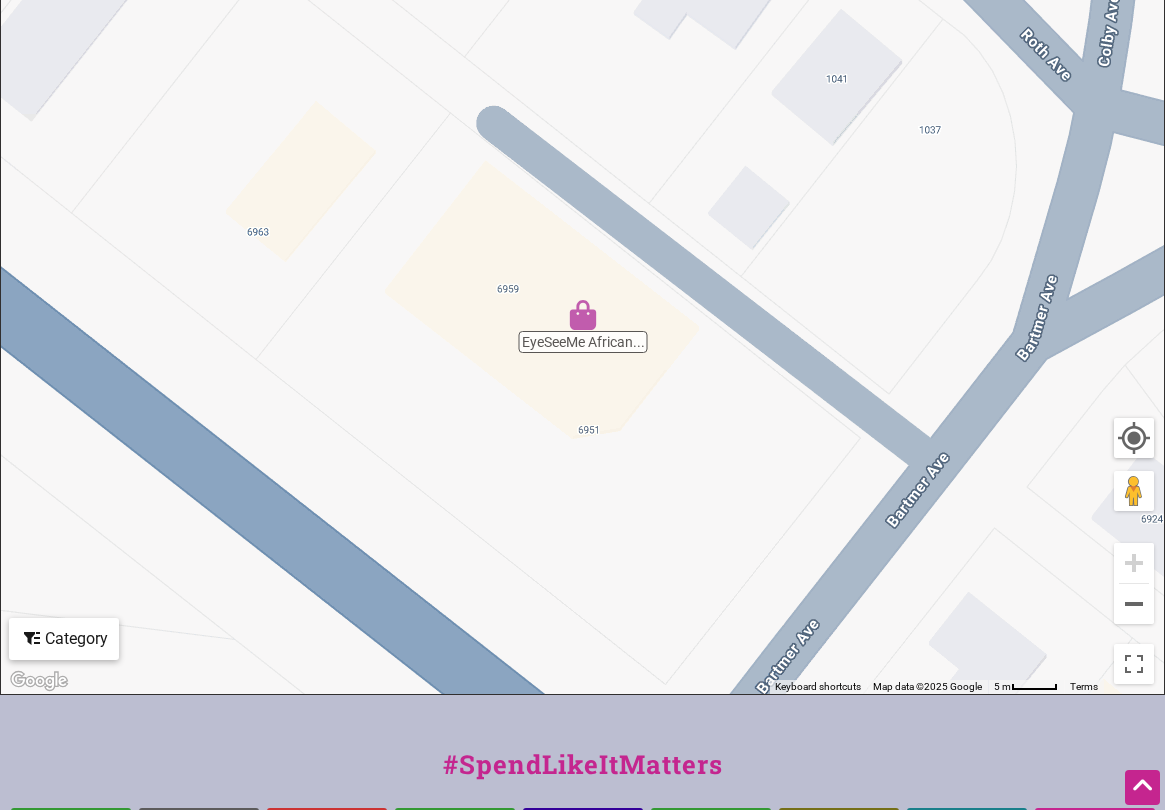 click at bounding box center [583, 315] 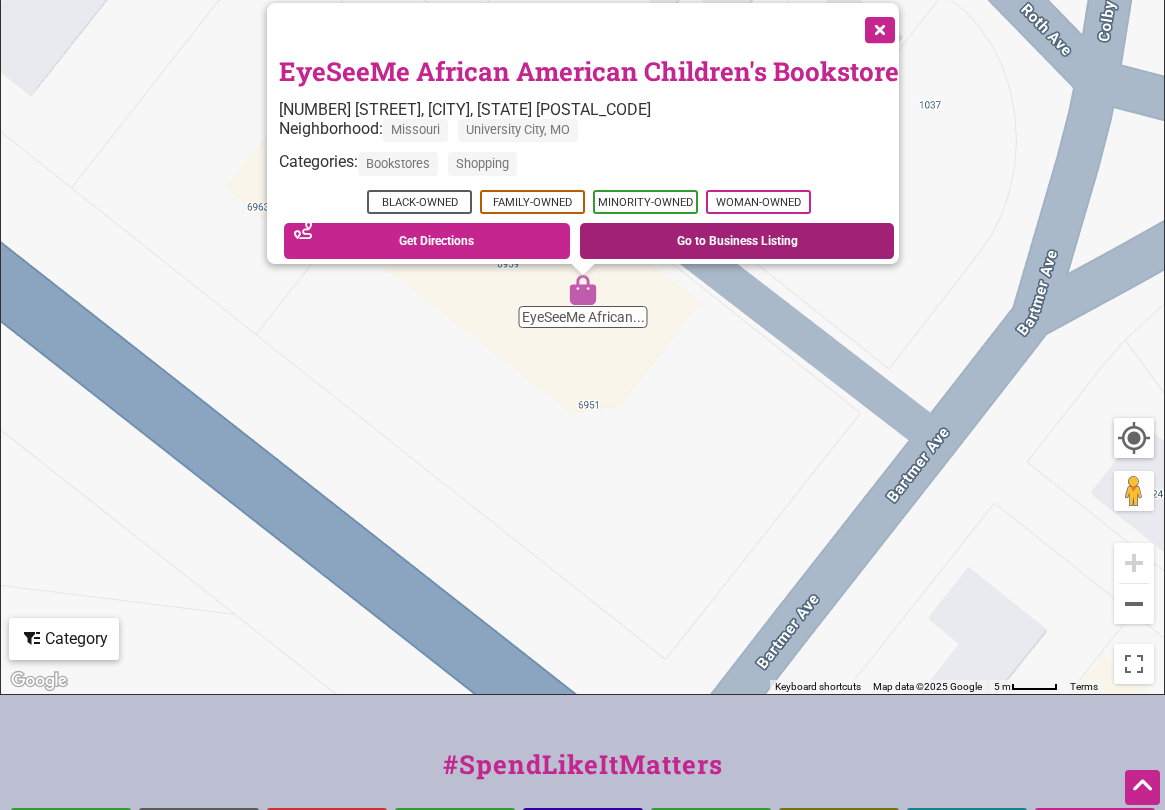 click on "Go to Business Listing" at bounding box center (737, 241) 